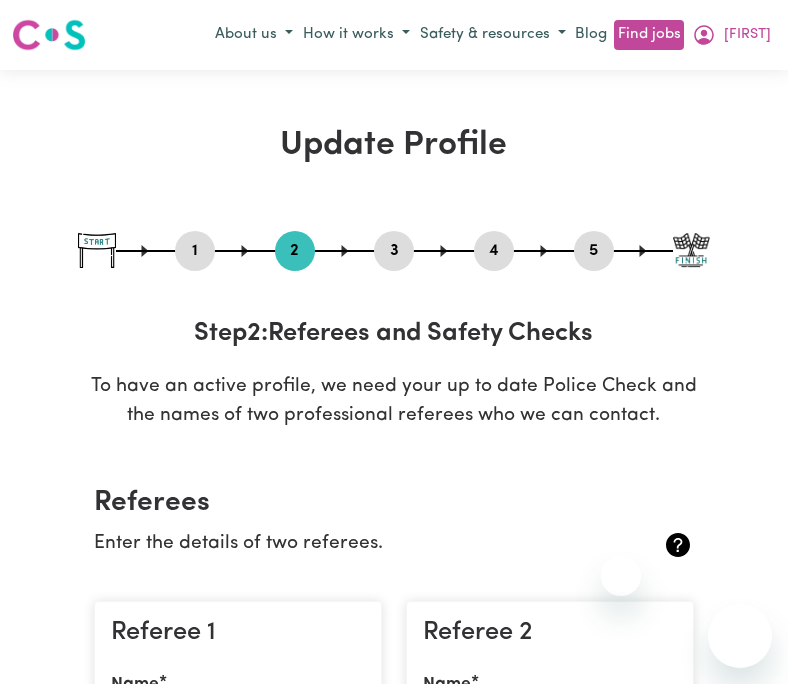 scroll, scrollTop: 387, scrollLeft: 0, axis: vertical 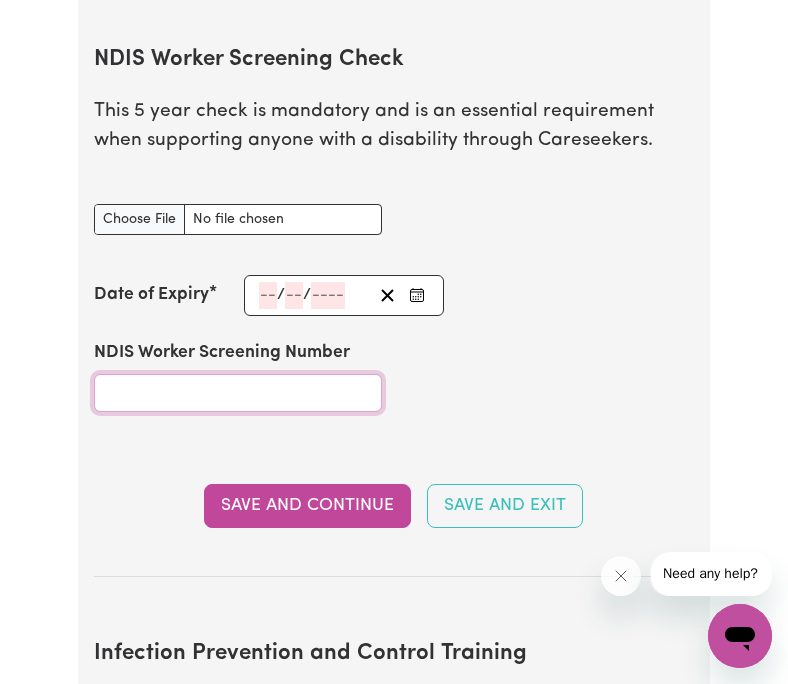 click on "NDIS Worker Screening Number" at bounding box center [238, 393] 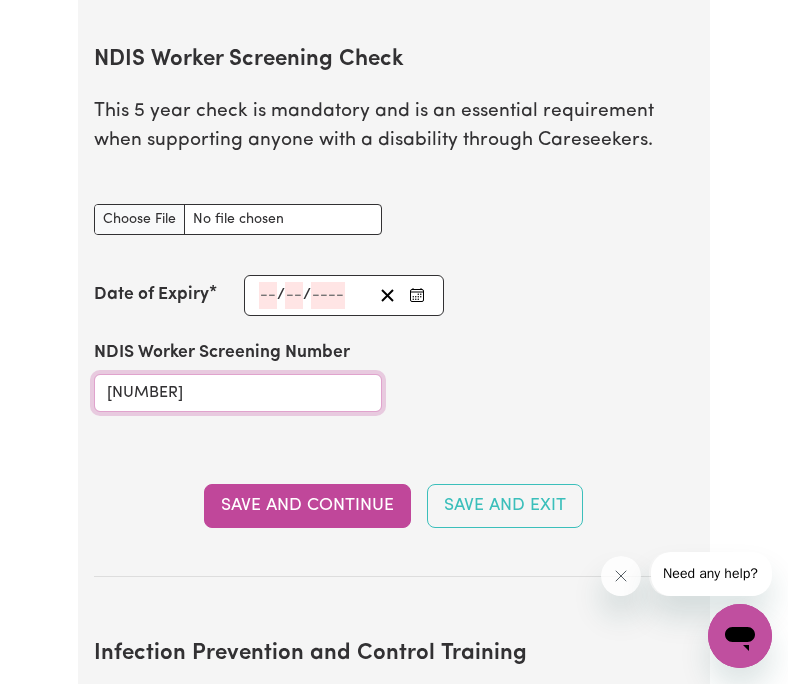 type on "[NUMBER]" 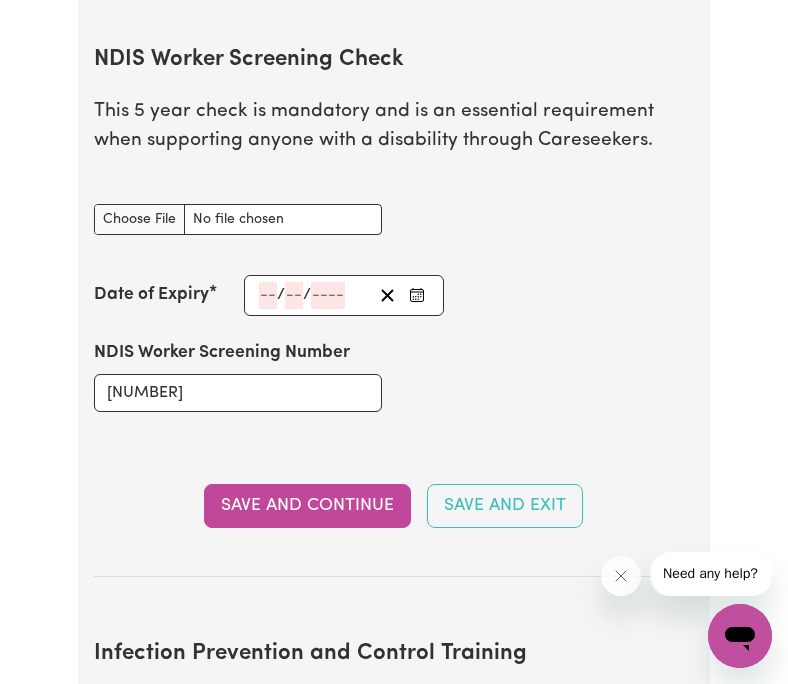 click on "/ /" at bounding box center [344, 295] 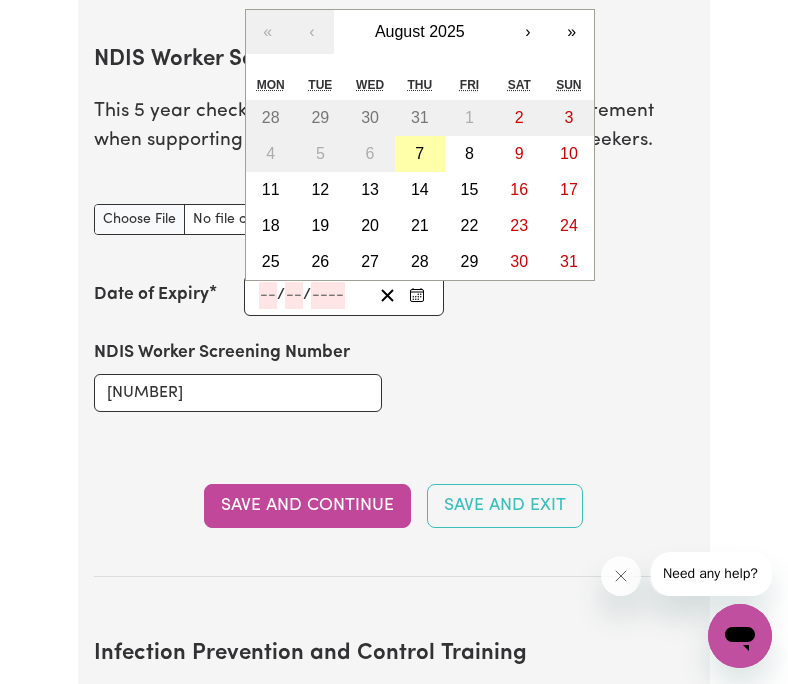 click on "7" at bounding box center [419, 153] 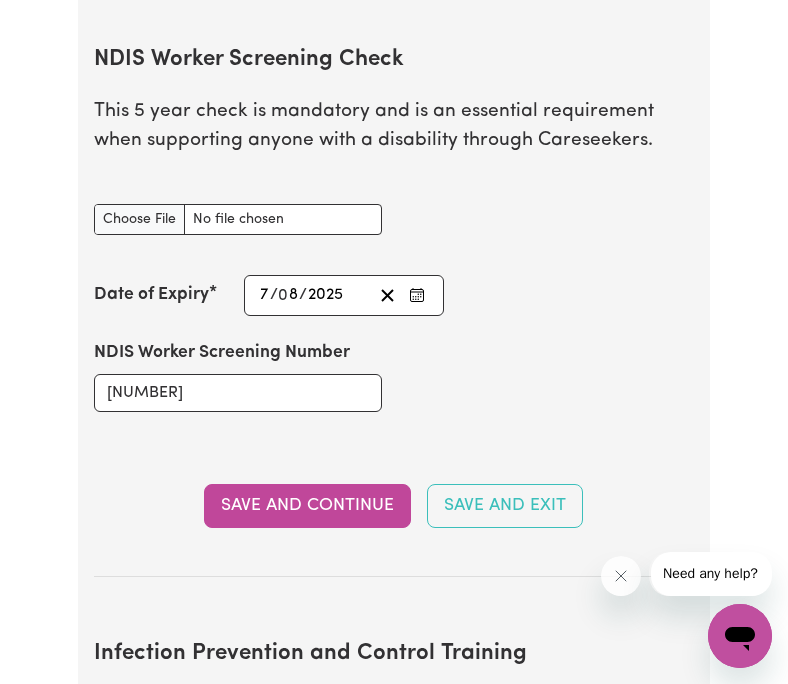 click on "/" 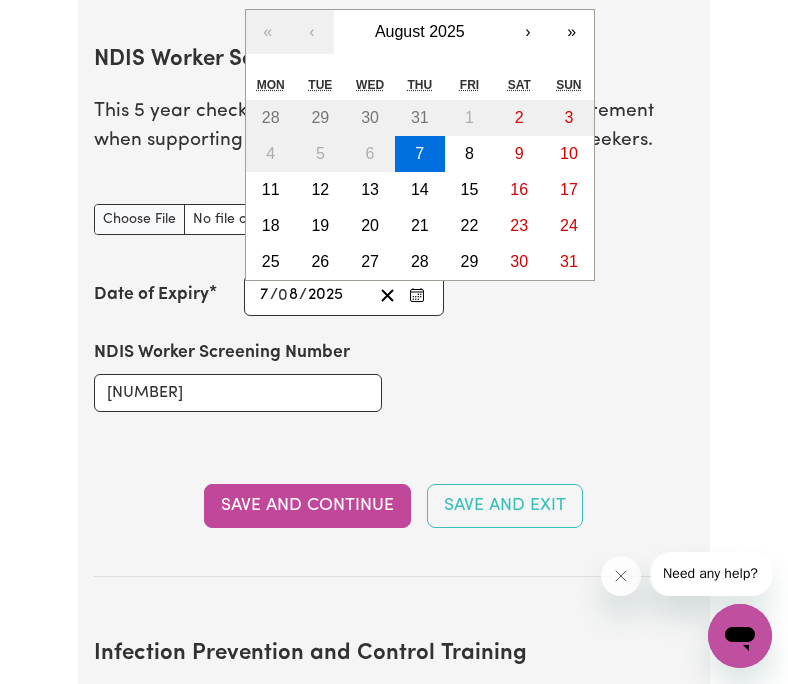 click on "2025" 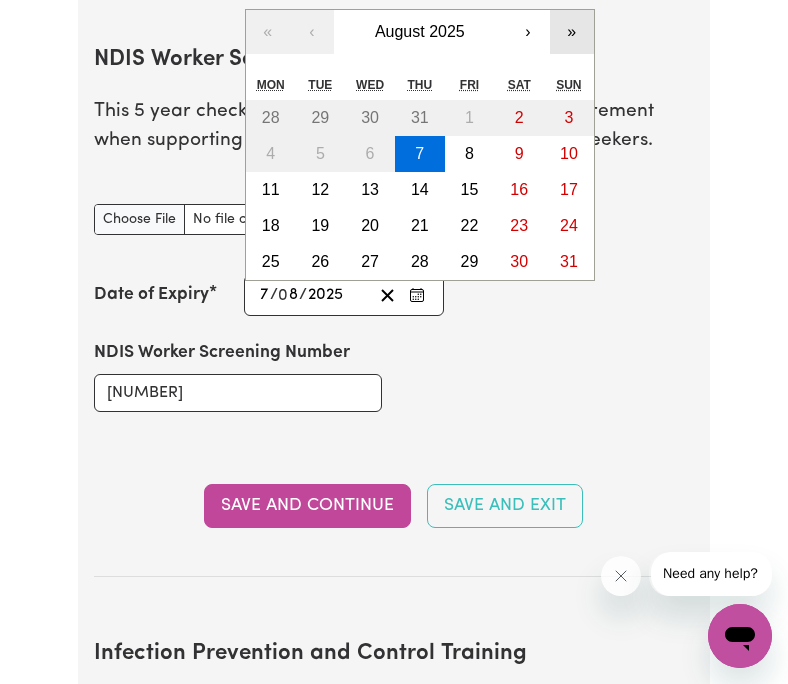 click on "»" at bounding box center [572, 32] 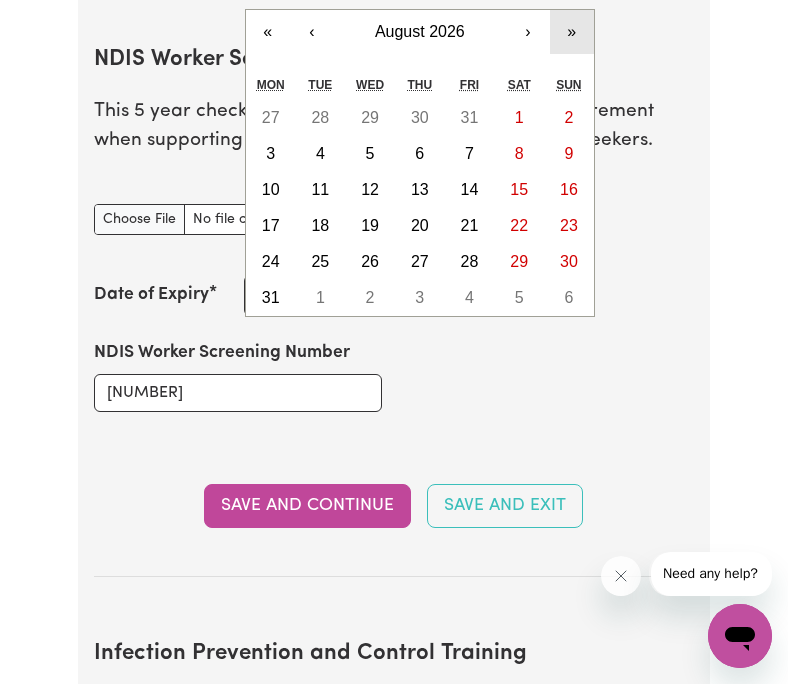 click on "»" at bounding box center (572, 32) 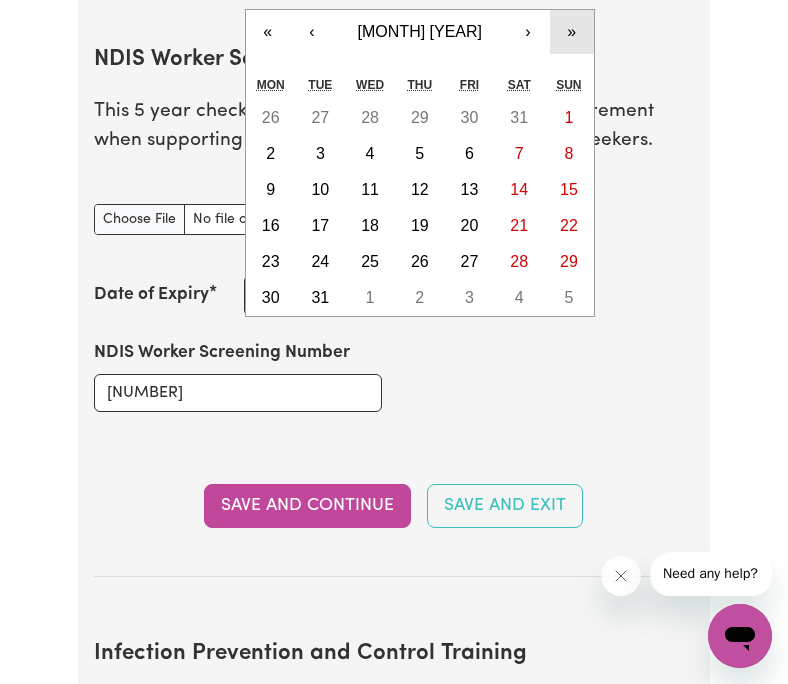 click on "»" at bounding box center [572, 32] 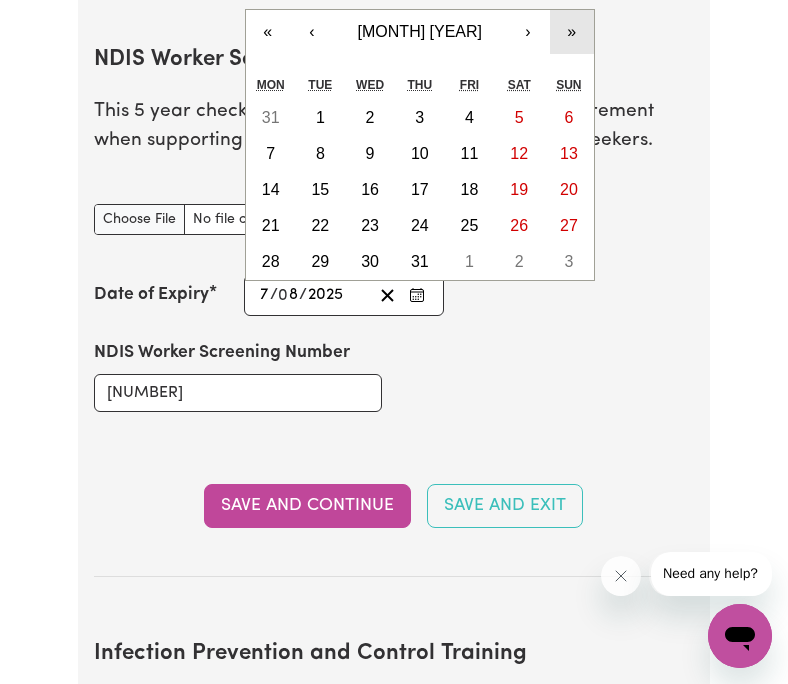 click on "»" at bounding box center [572, 32] 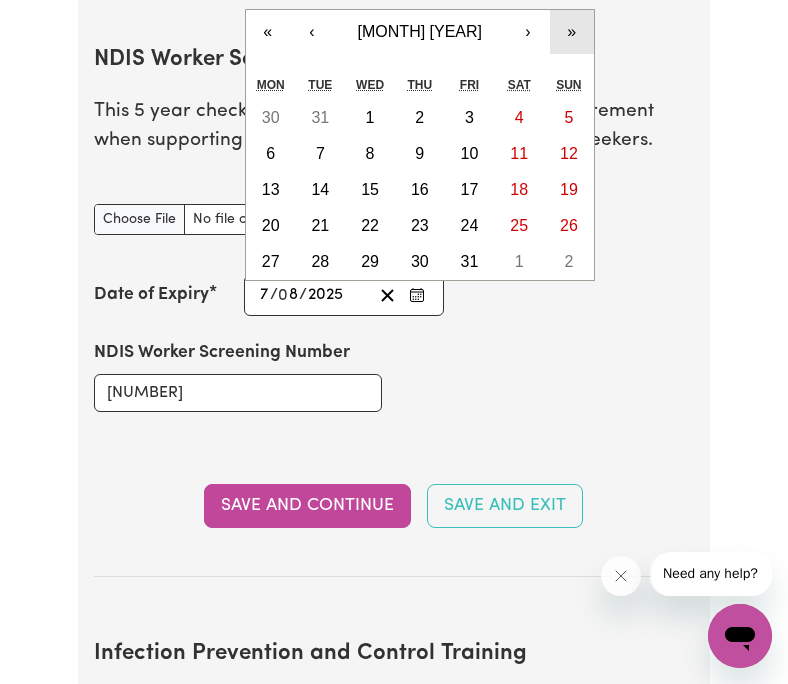 click on "»" at bounding box center (572, 32) 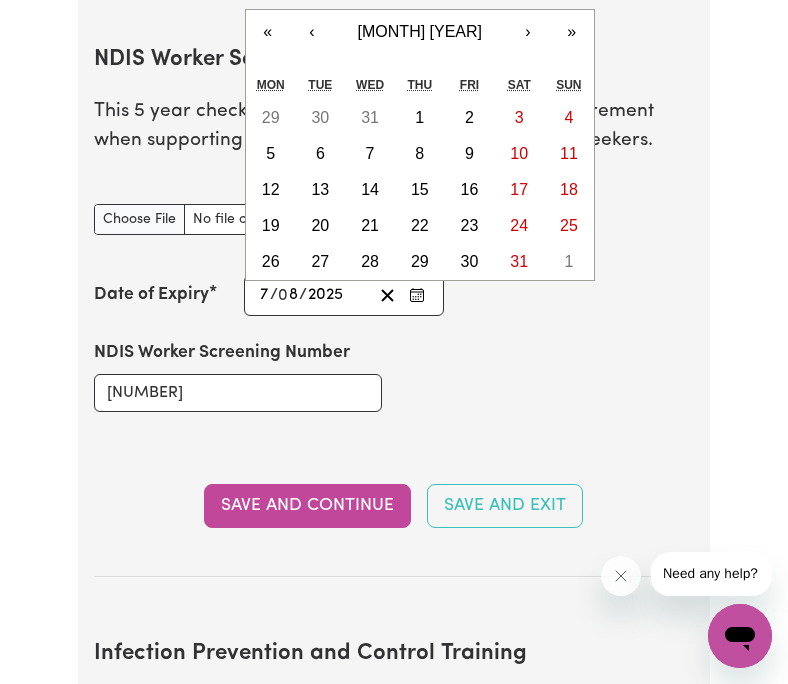 click on "NDIS Worker Screening Number [NUMBER]" at bounding box center (394, 376) 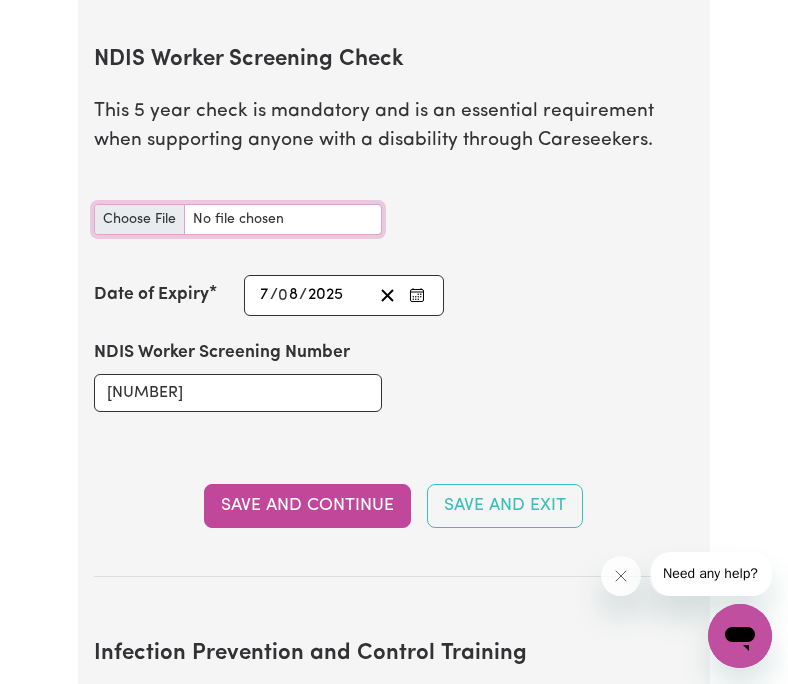 click on "NDIS Worker Screening Check  document" at bounding box center (238, 219) 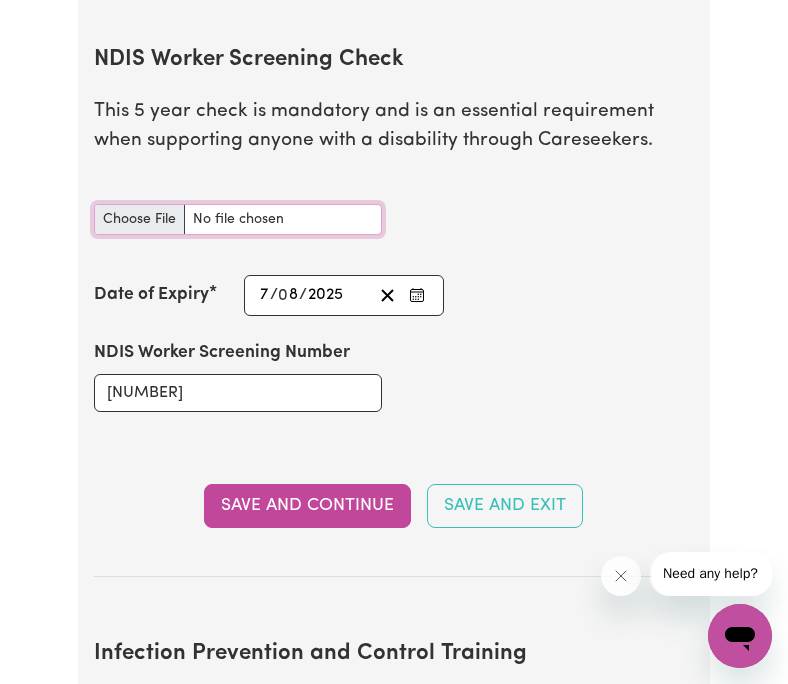 type on "C:\fakepath\NDIS WC.pdf" 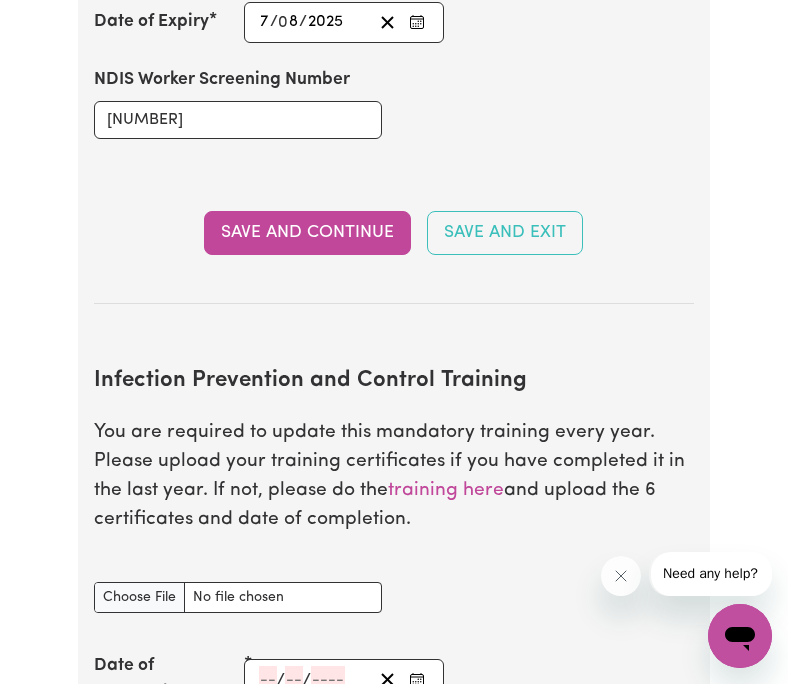 scroll, scrollTop: 2944, scrollLeft: 0, axis: vertical 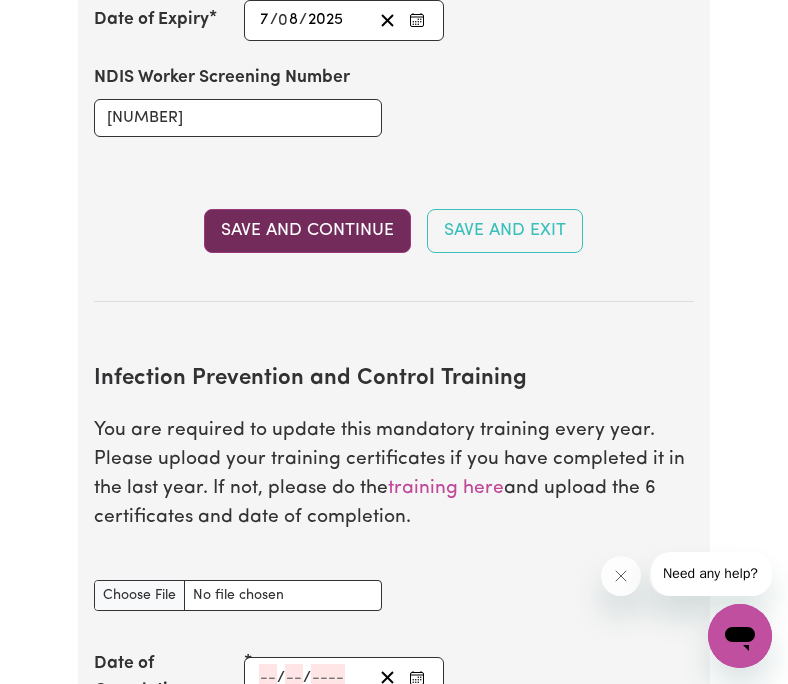 click on "Save and Continue" at bounding box center [307, 231] 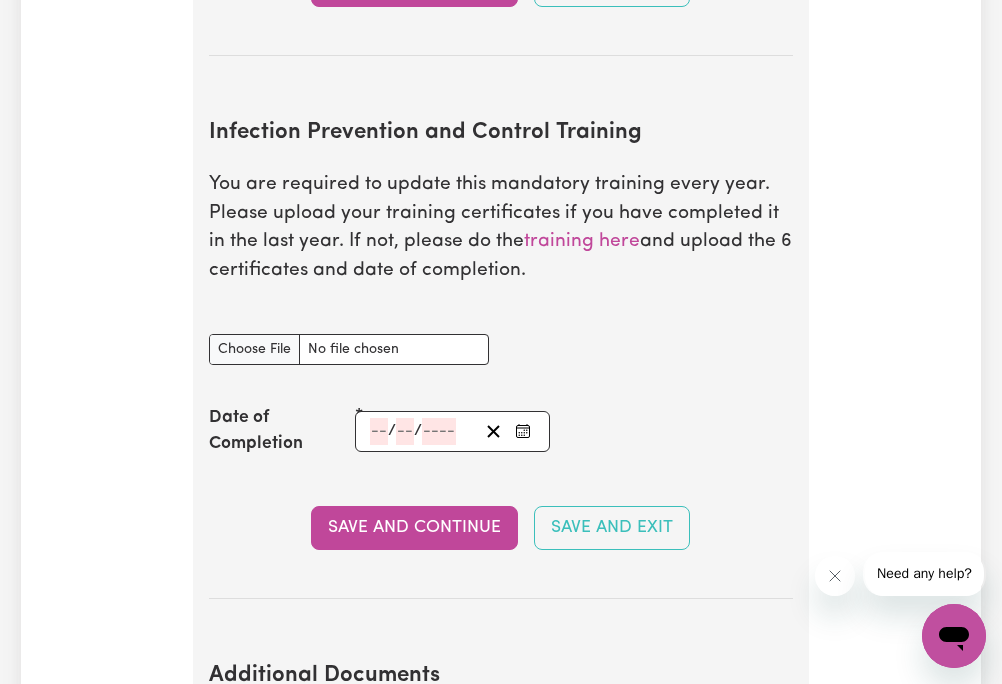 scroll, scrollTop: 3317, scrollLeft: 0, axis: vertical 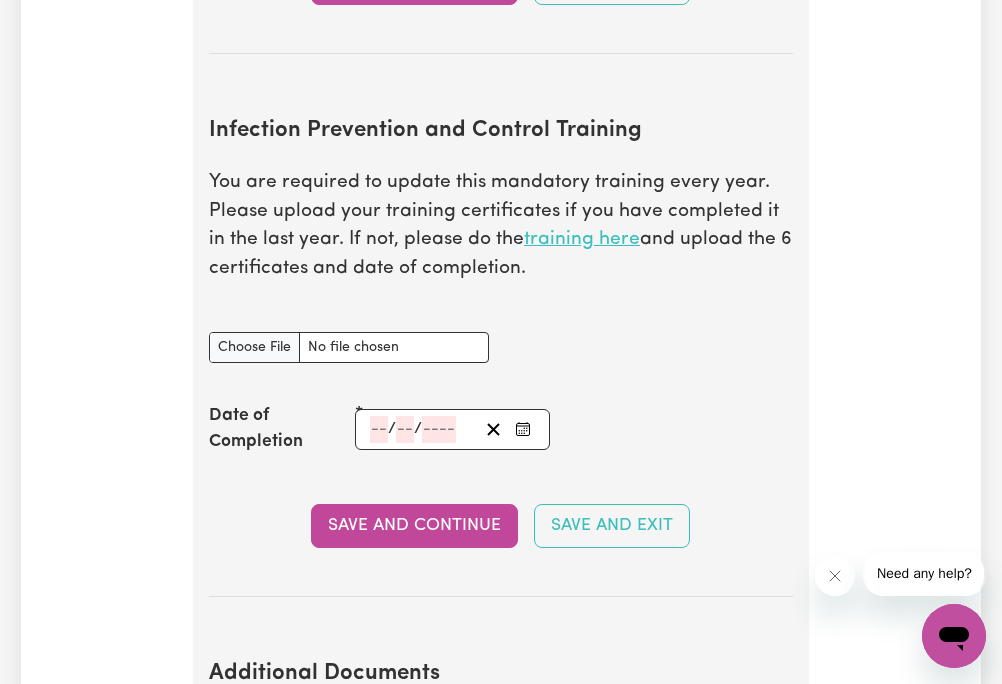 click on "training here" at bounding box center [582, 239] 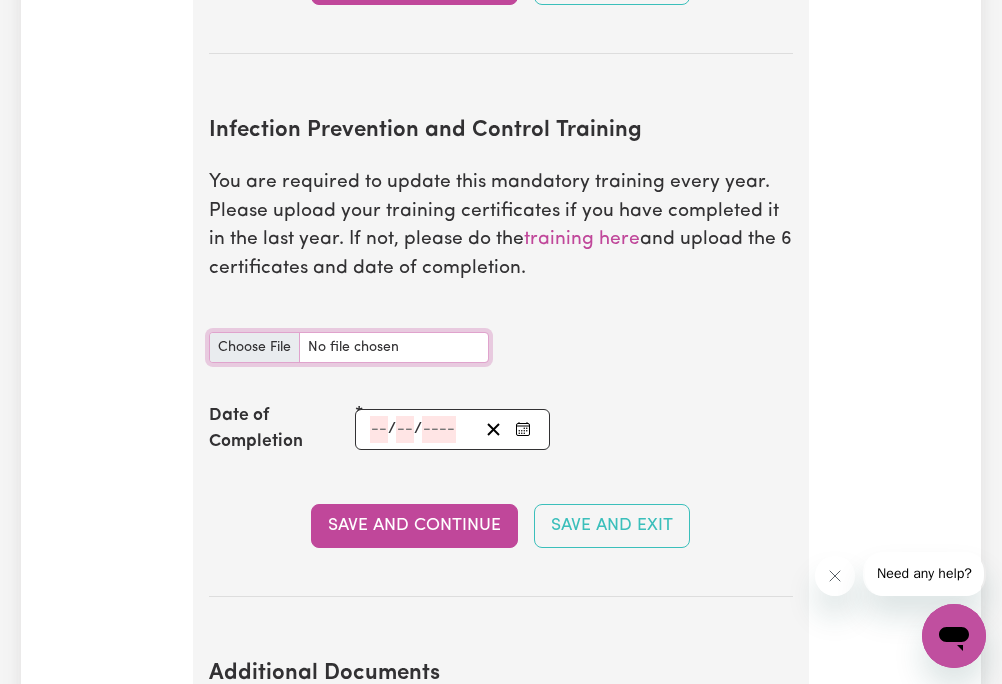 click on "Infection Prevention and Control Training  document" at bounding box center [349, 347] 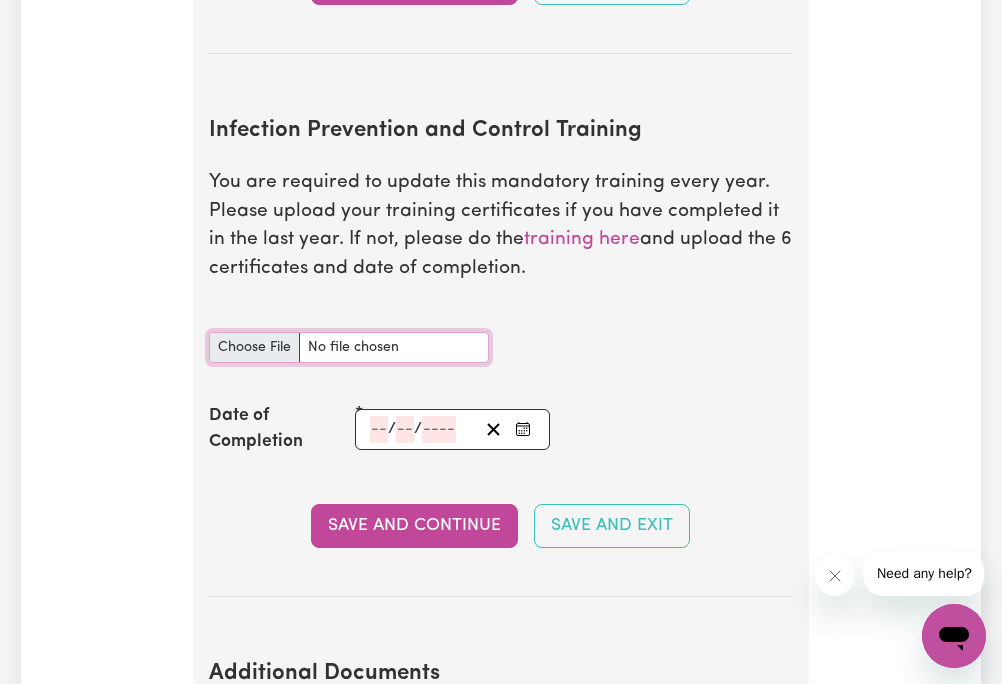 type on "C:\fakepath\Chain of Infection.pdf" 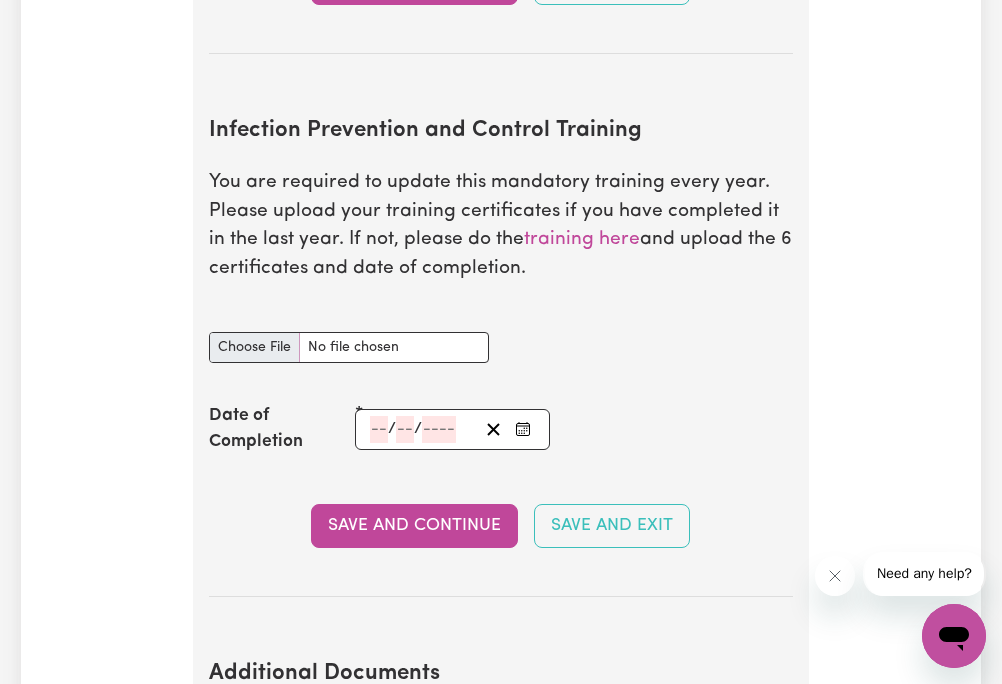 type 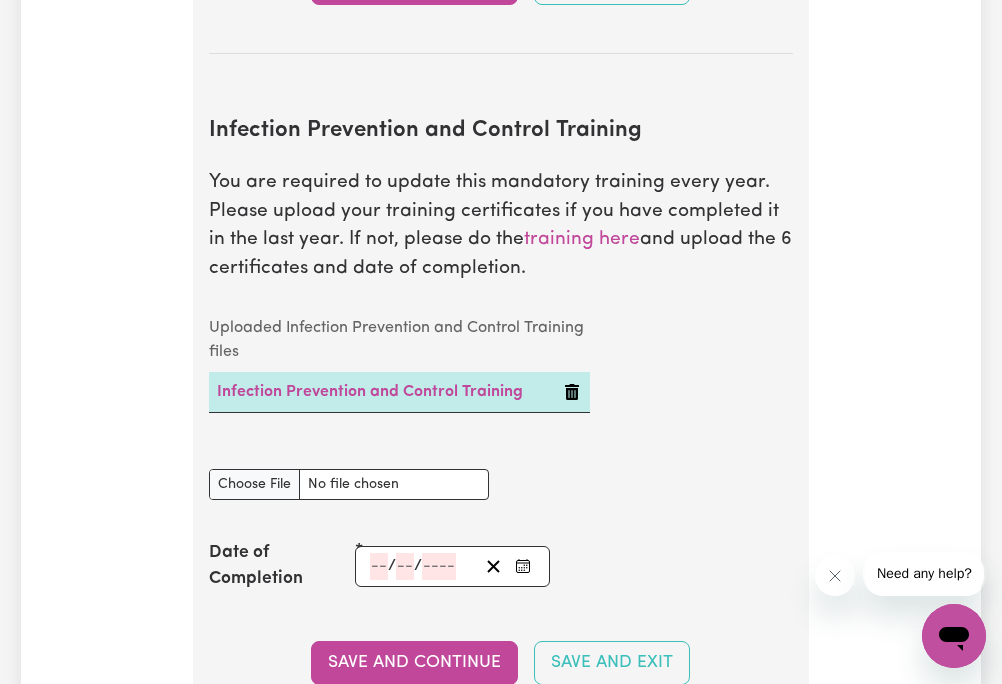 click 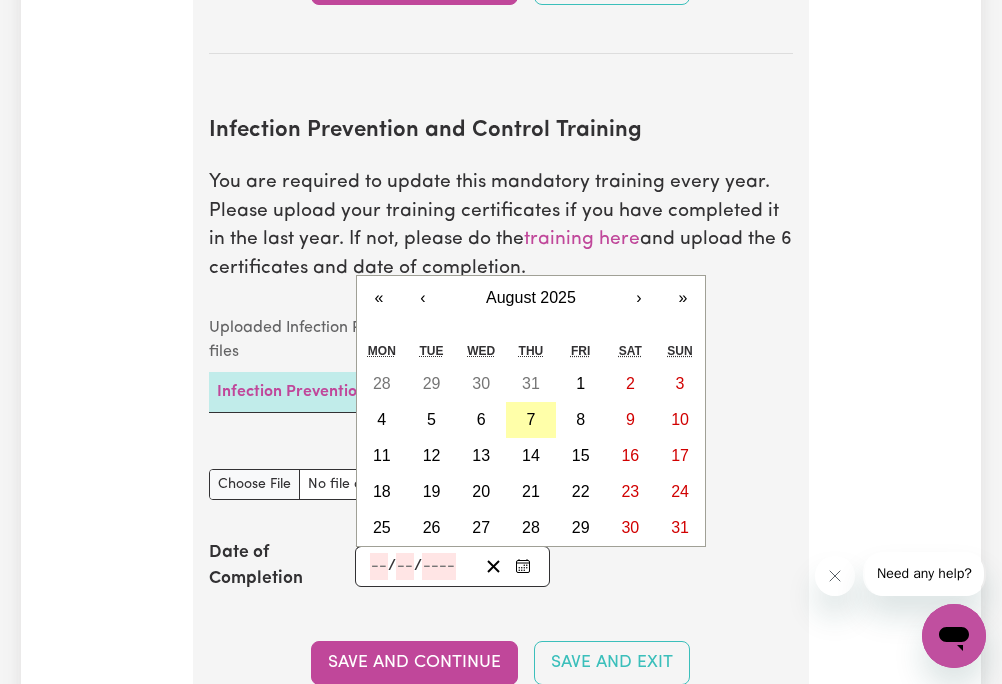 click on "7" at bounding box center (530, 419) 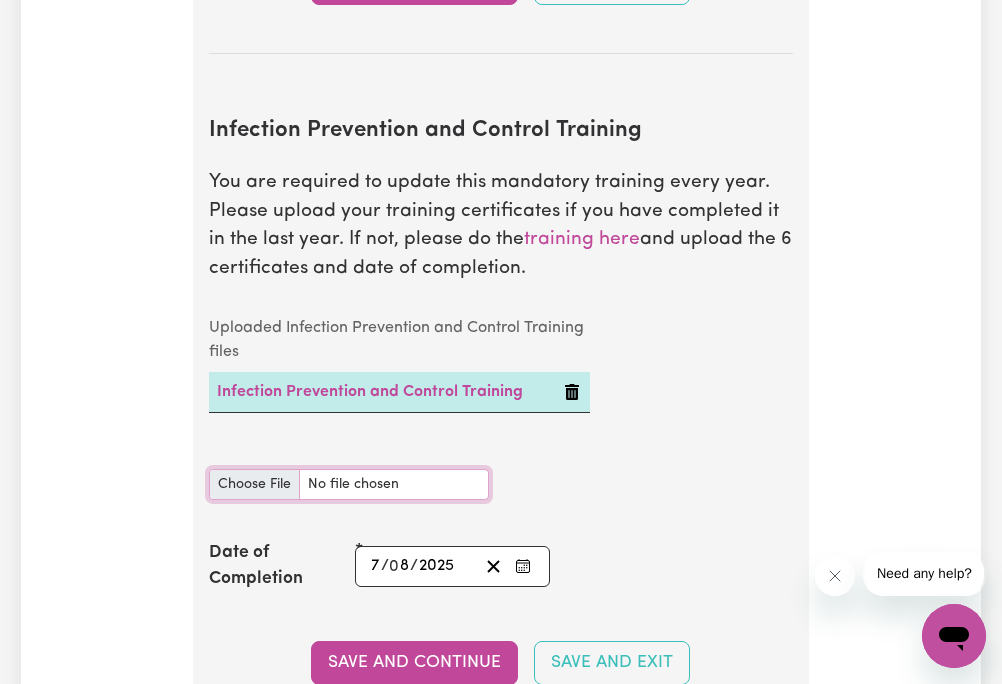 click on "Infection Prevention and Control Training  document" at bounding box center (349, 484) 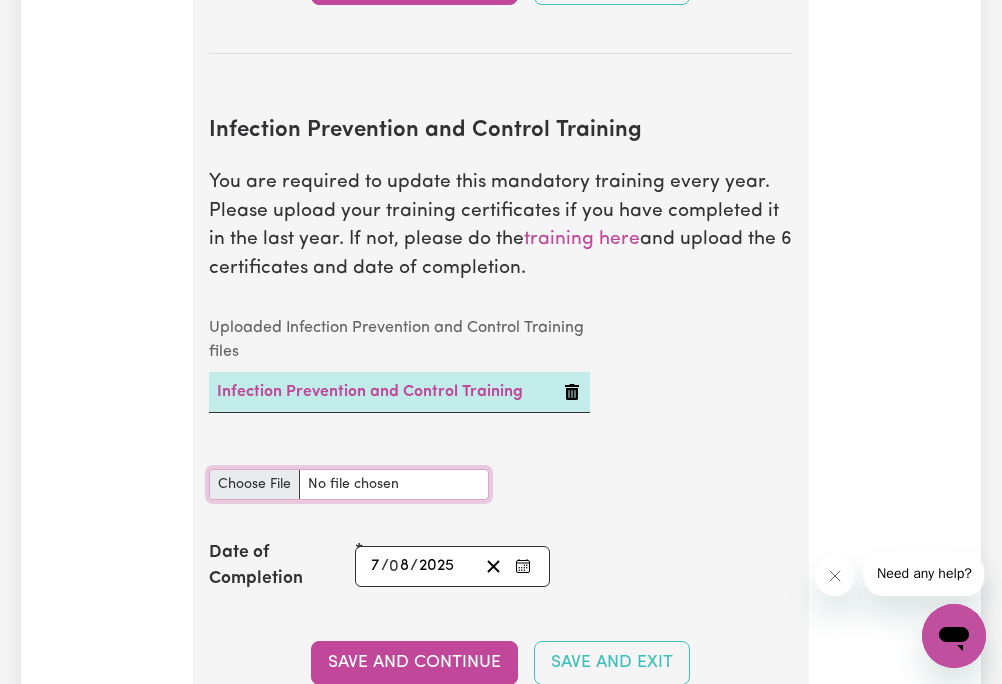 type on "C:\fakepath\Hand Hygiene.pdf" 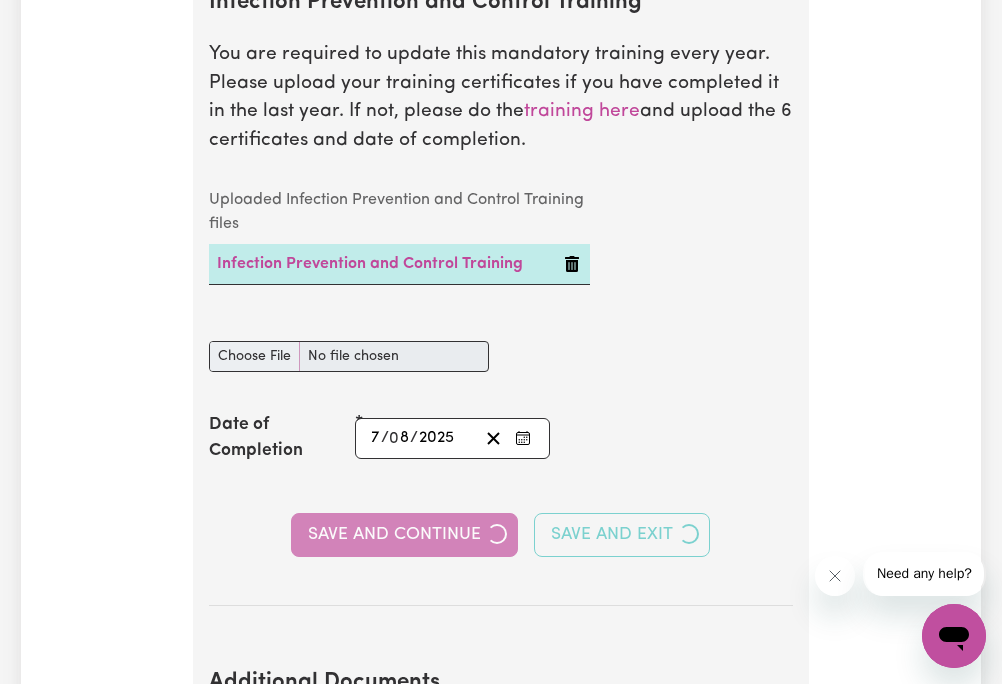 scroll, scrollTop: 3448, scrollLeft: 0, axis: vertical 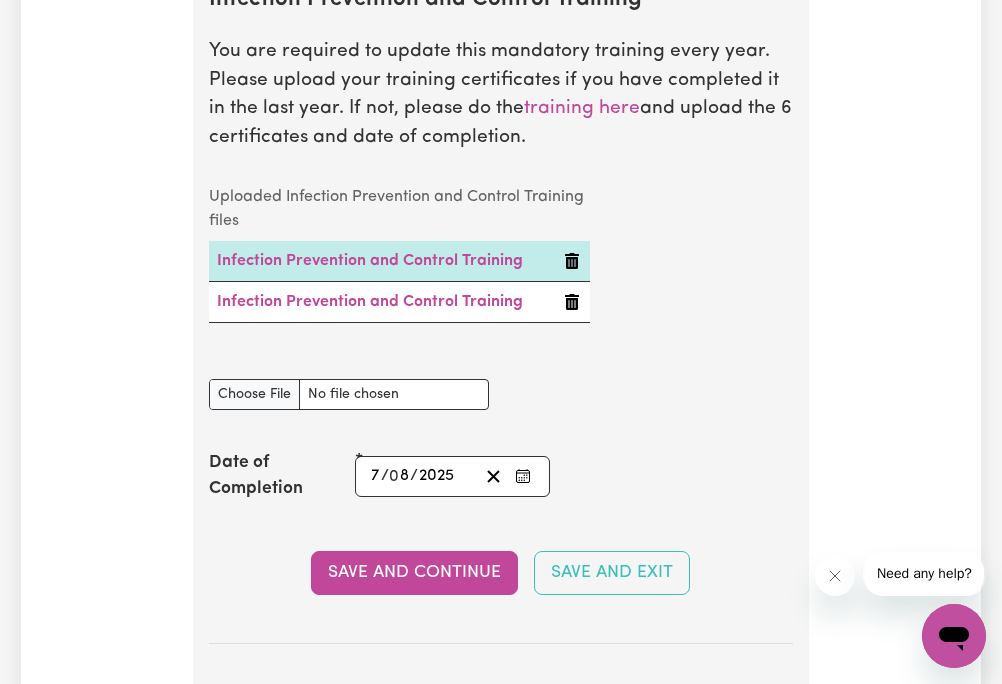 click on "Infection Prevention and Control Training  document" at bounding box center [349, 382] 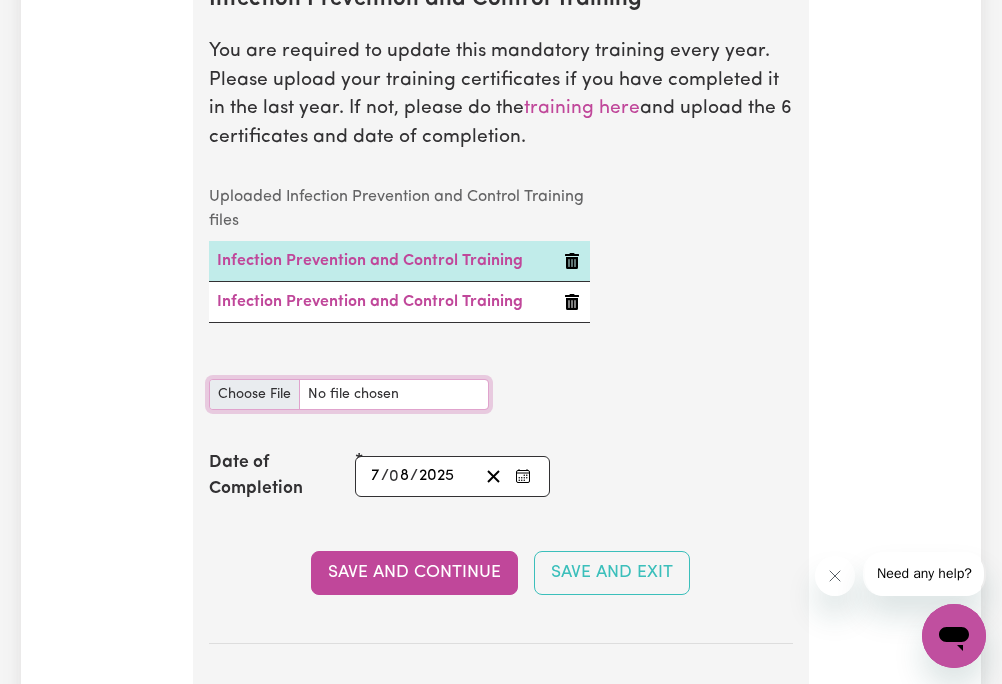 click on "Infection Prevention and Control Training  document" at bounding box center [349, 394] 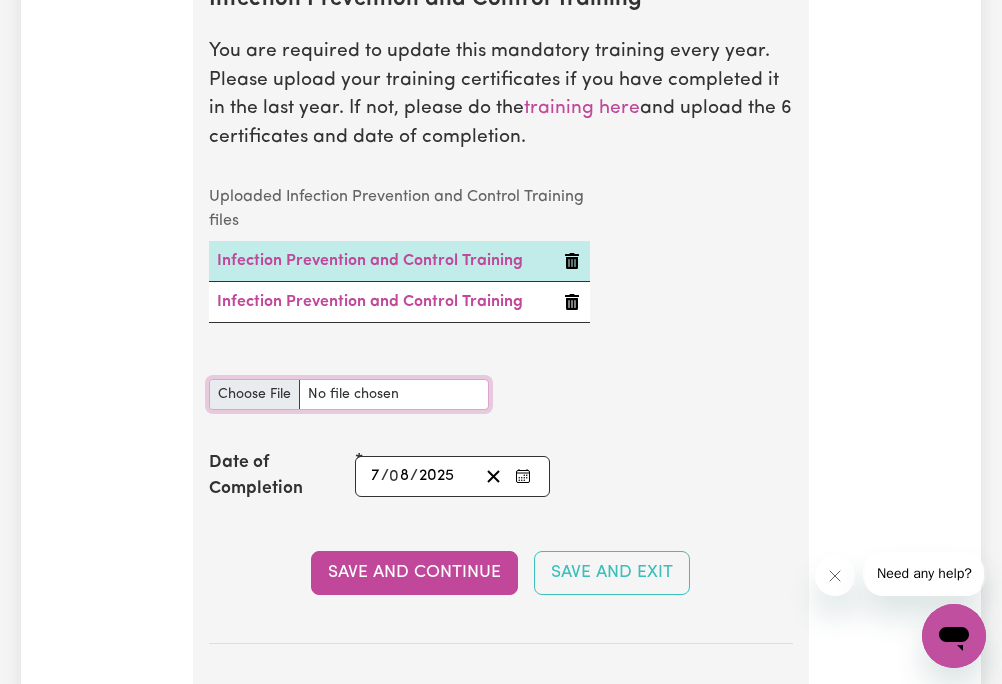type on "C:\fakepath\Personal Protective Equipment (PPE).pdf" 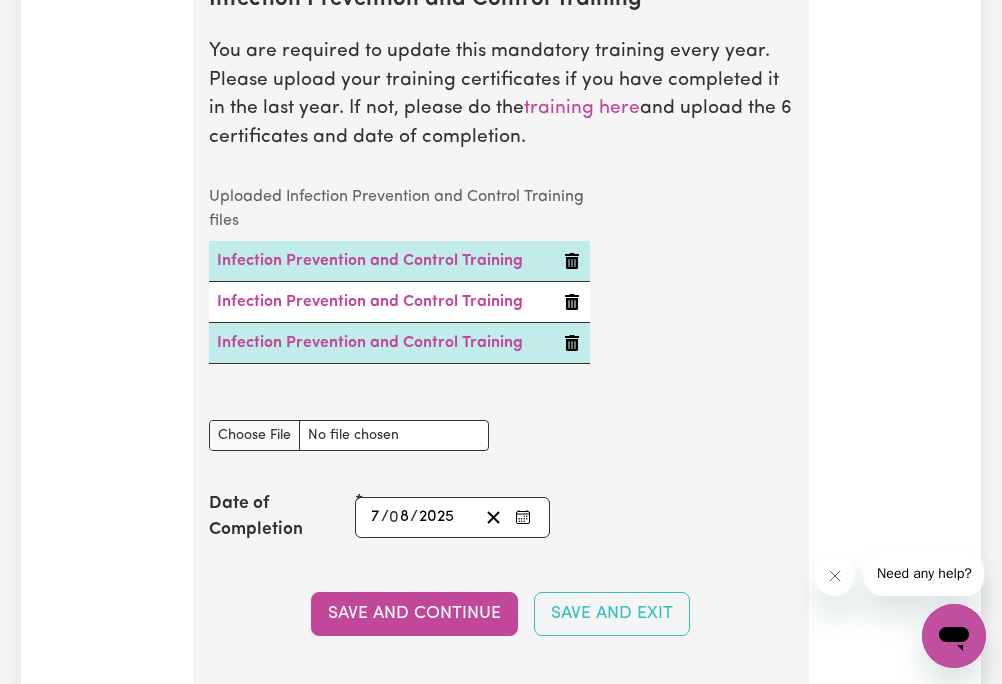 click on "Infection Prevention and Control Training  document" at bounding box center (349, 423) 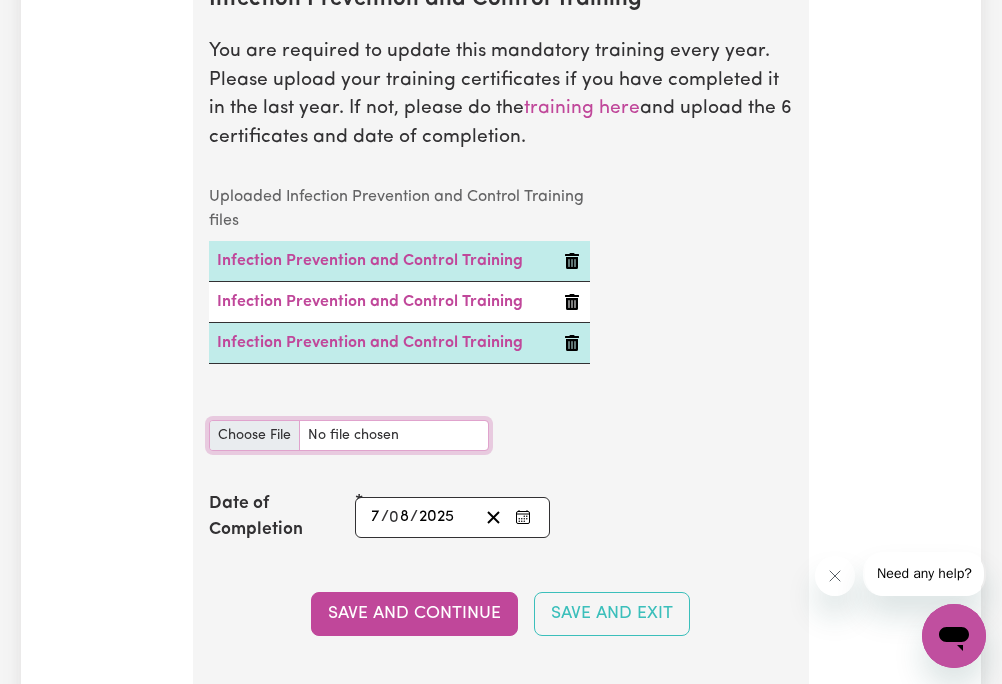 click on "Infection Prevention and Control Training  document" at bounding box center [349, 435] 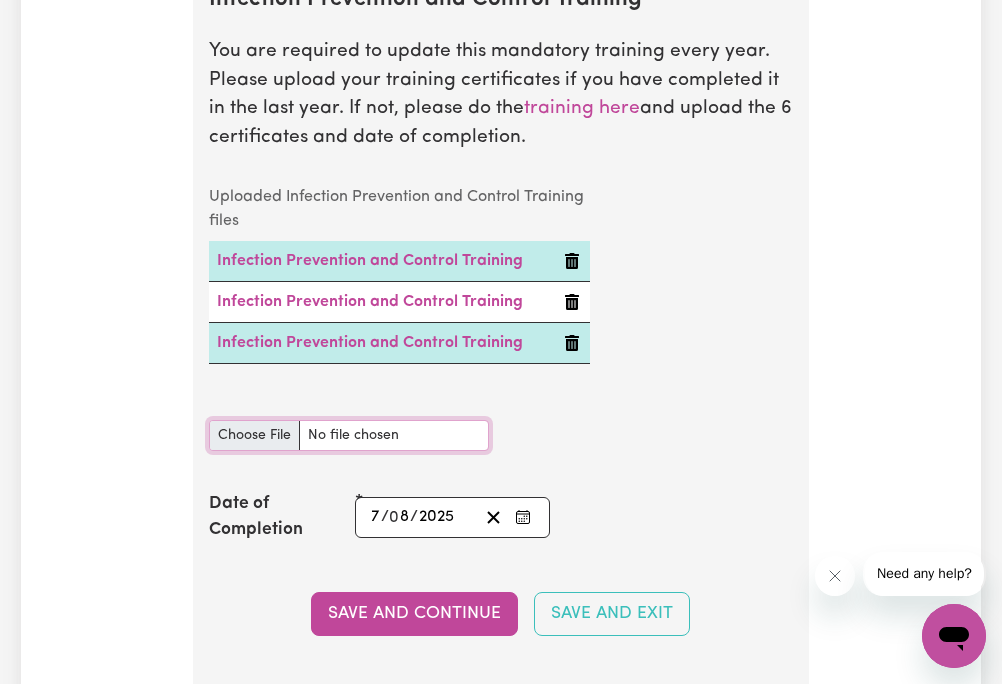 type on "C:\fakepath\Cleaning.pdf" 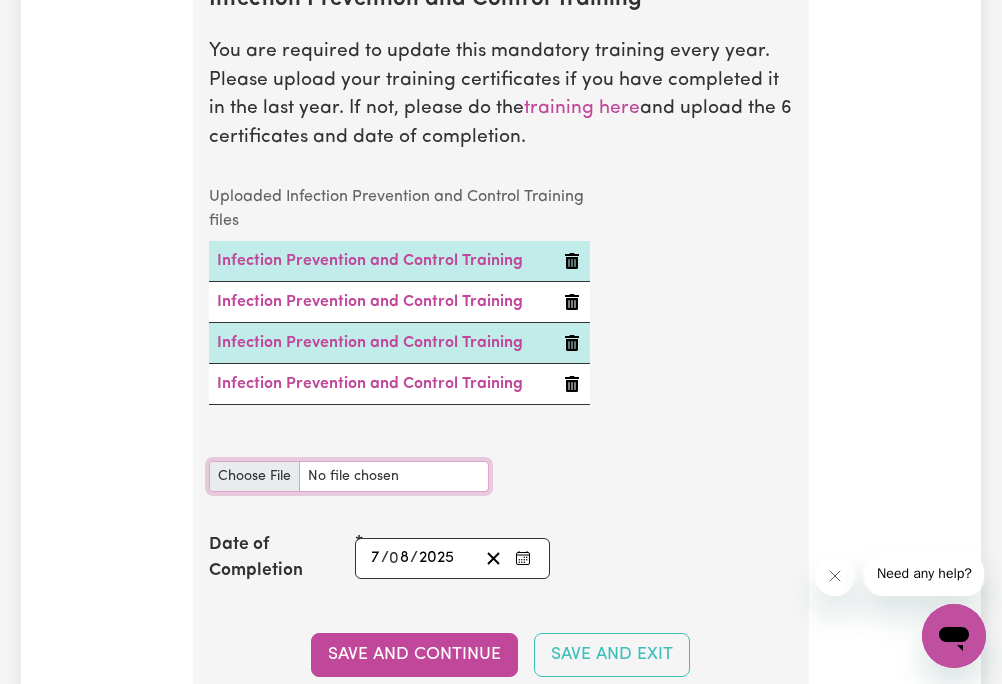 click on "Infection Prevention and Control Training  document" at bounding box center [349, 476] 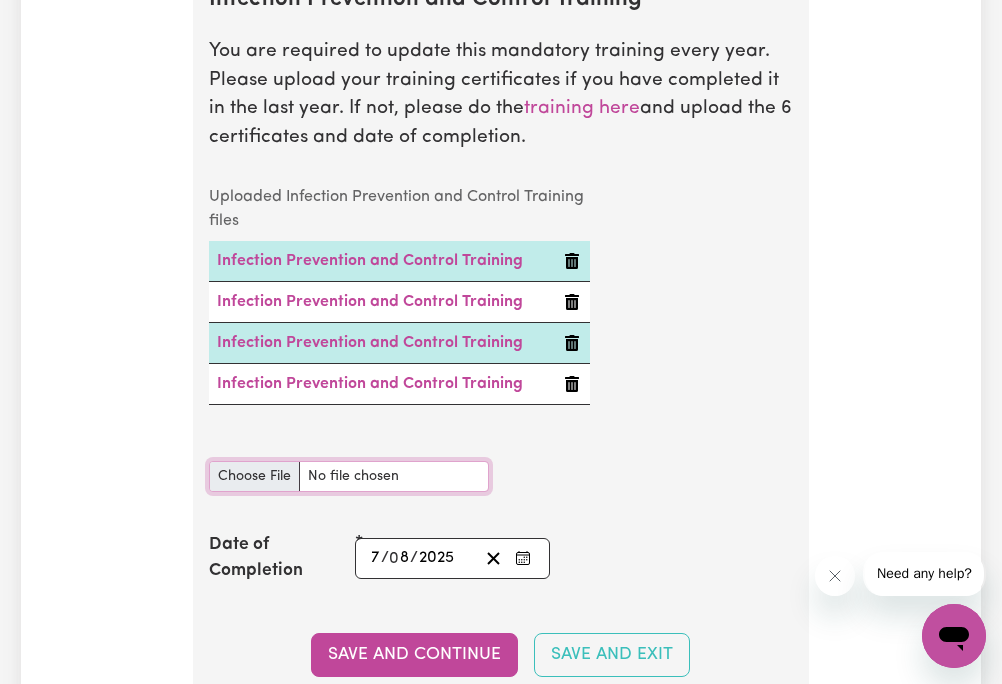 type on "C:\fakepath\Waste Management.pdf" 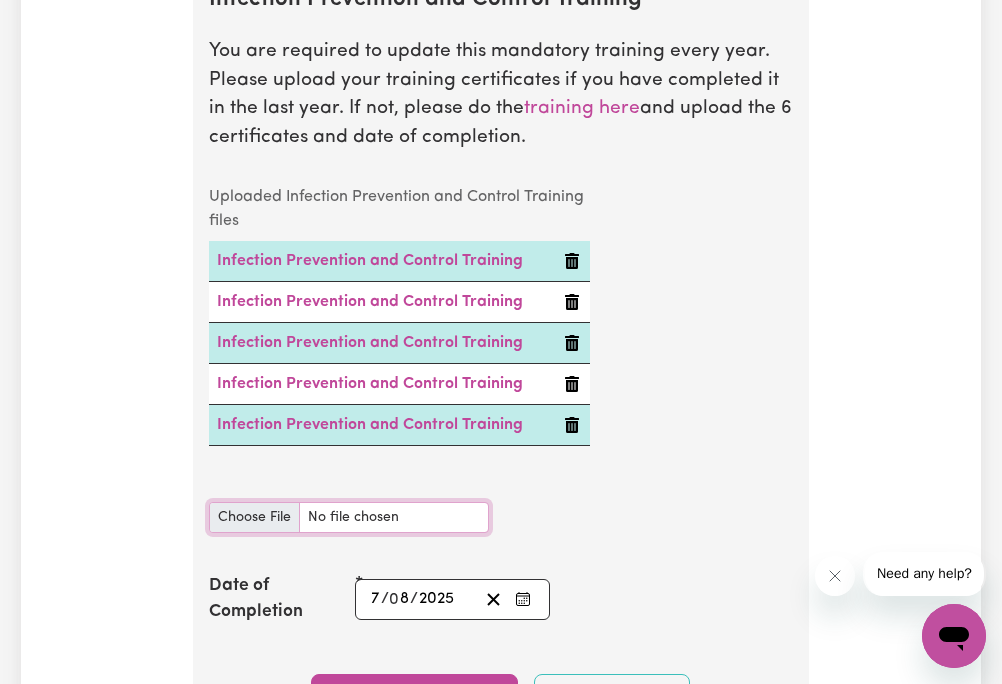 click on "Infection Prevention and Control Training  document" at bounding box center [349, 517] 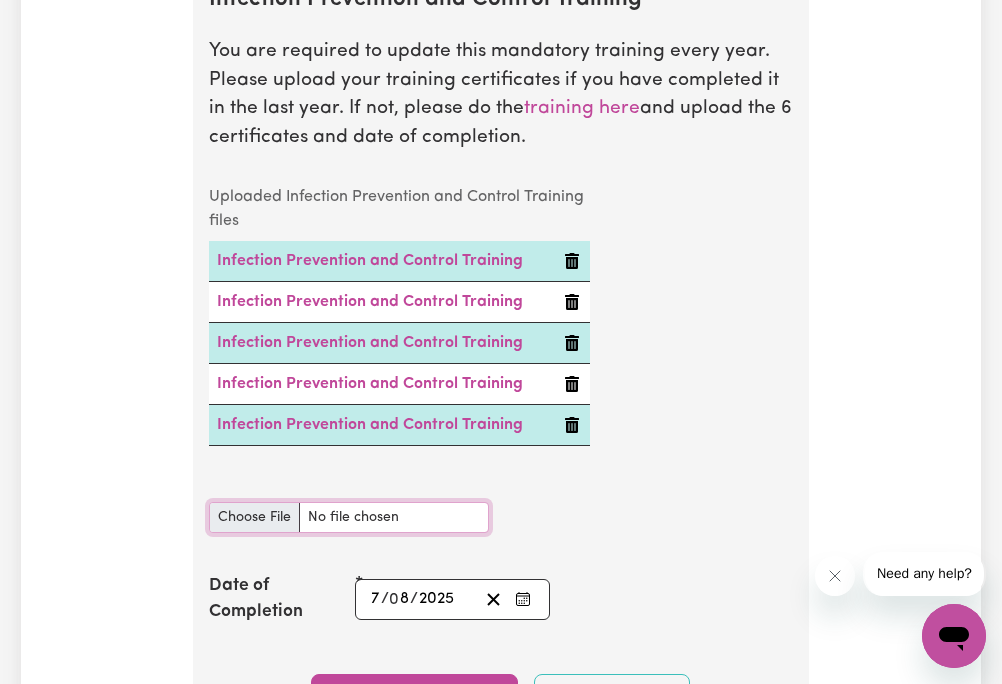 type on "C:\fakepath\Outbreaks.pdf" 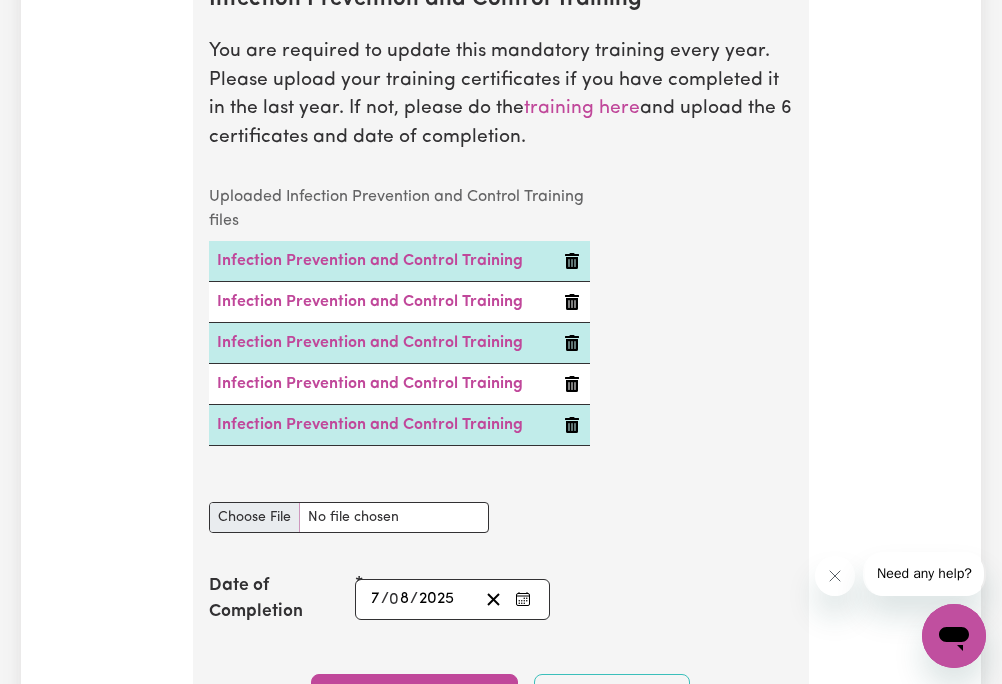 type 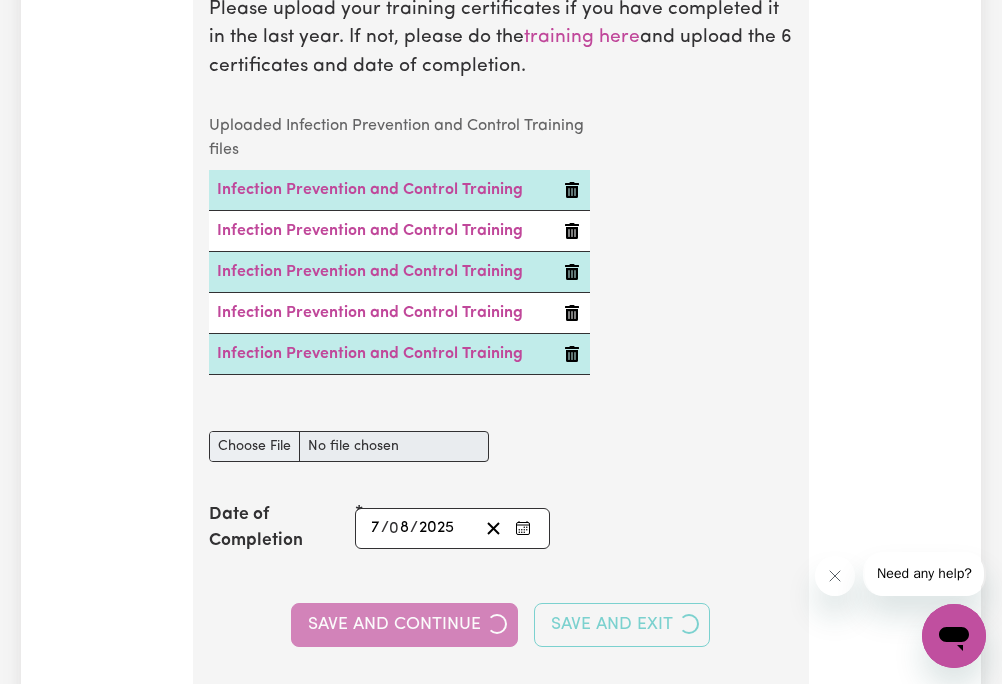 scroll, scrollTop: 3549, scrollLeft: 0, axis: vertical 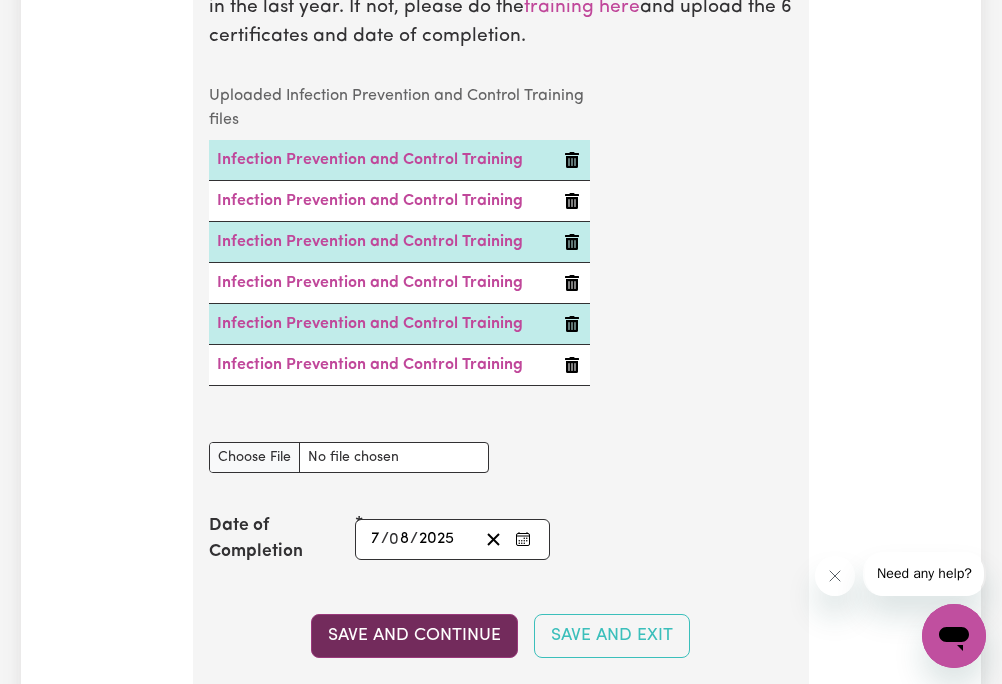 click on "Save and Continue" at bounding box center [414, 636] 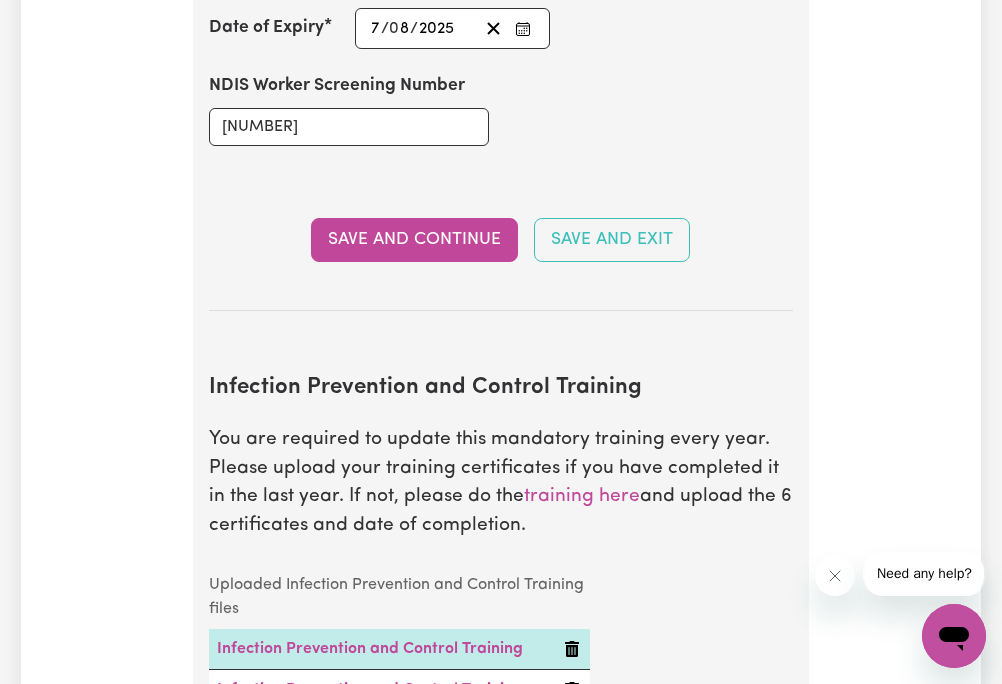 scroll, scrollTop: 3001, scrollLeft: 0, axis: vertical 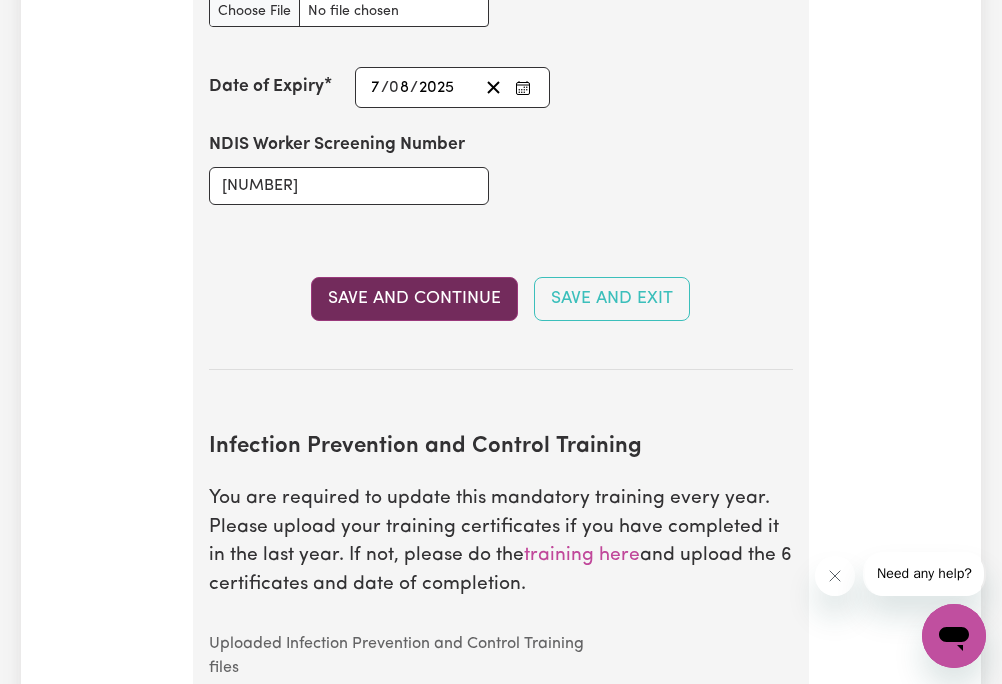 click on "Save and Continue" at bounding box center [414, 299] 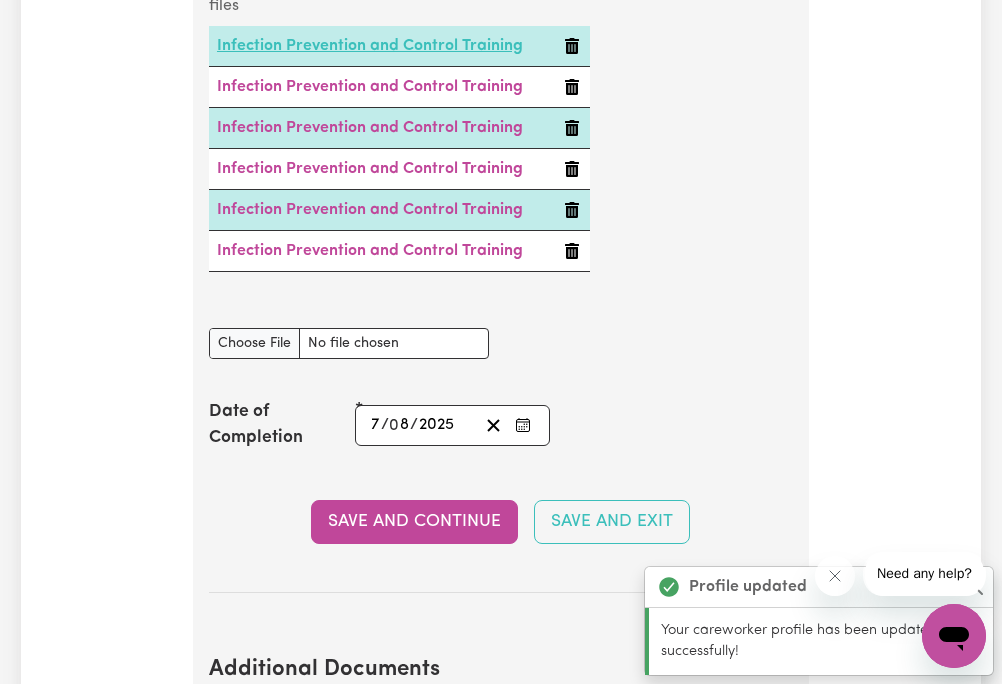 scroll, scrollTop: 3669, scrollLeft: 0, axis: vertical 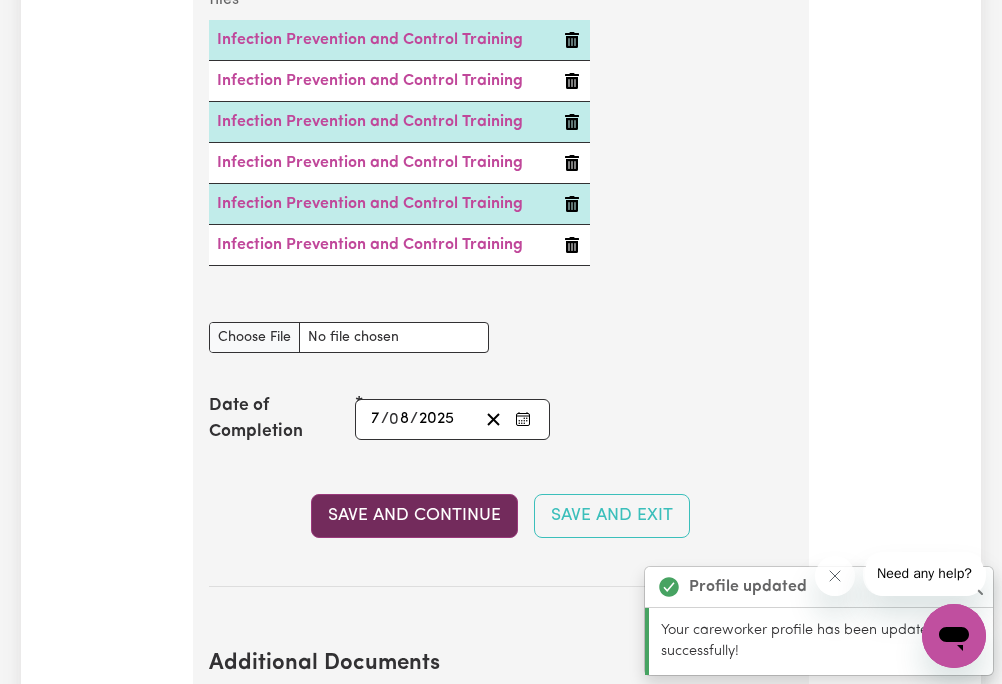 click on "Save and Continue" at bounding box center (414, 516) 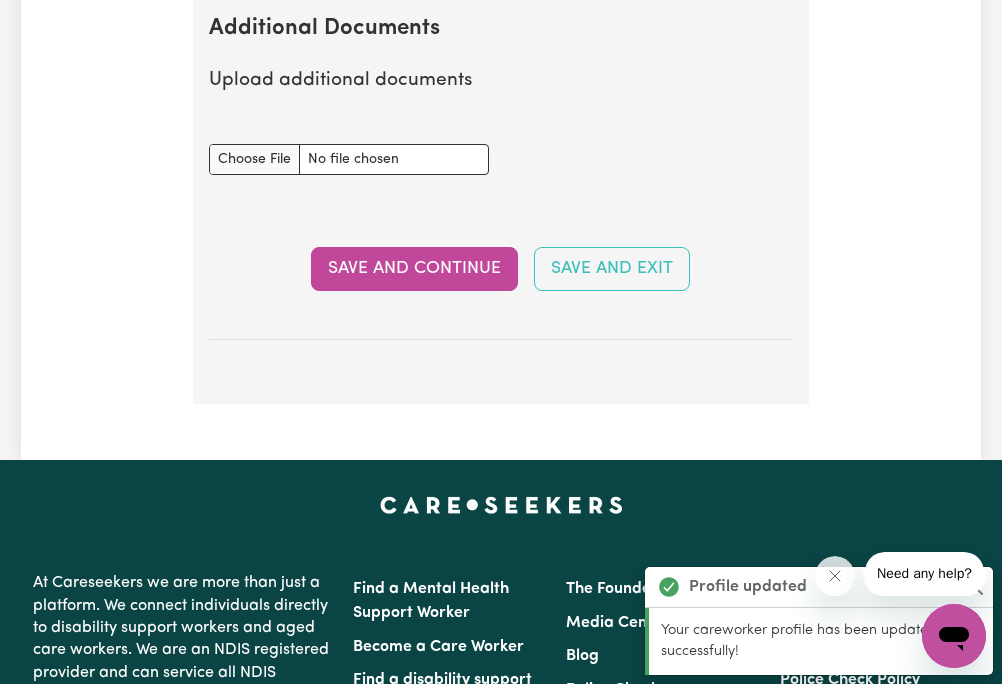 scroll, scrollTop: 4316, scrollLeft: 0, axis: vertical 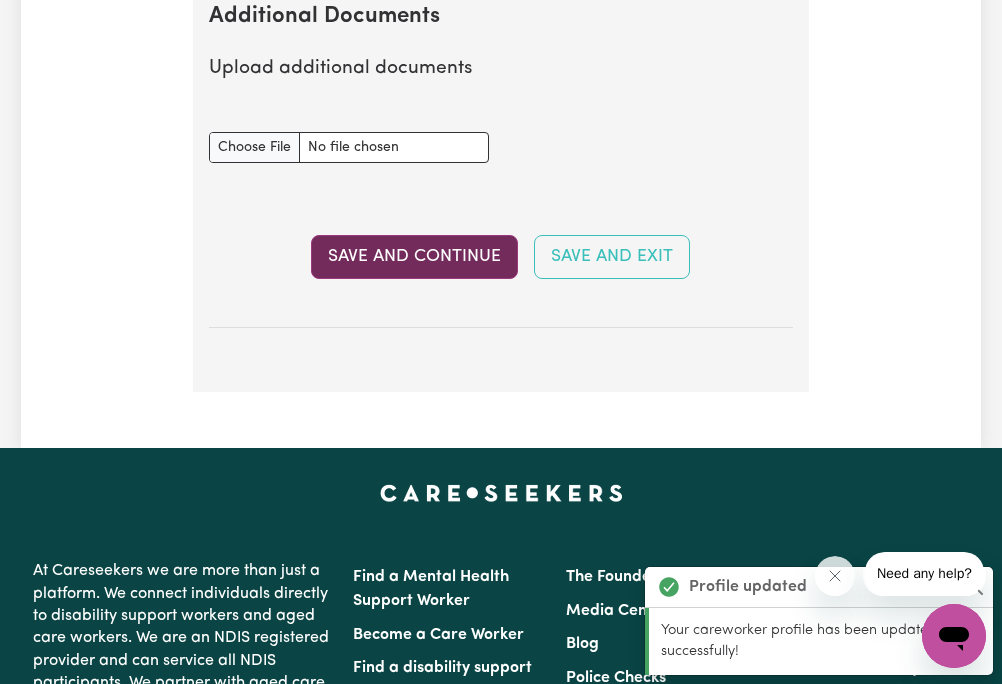 click on "Save and Continue" at bounding box center (414, 257) 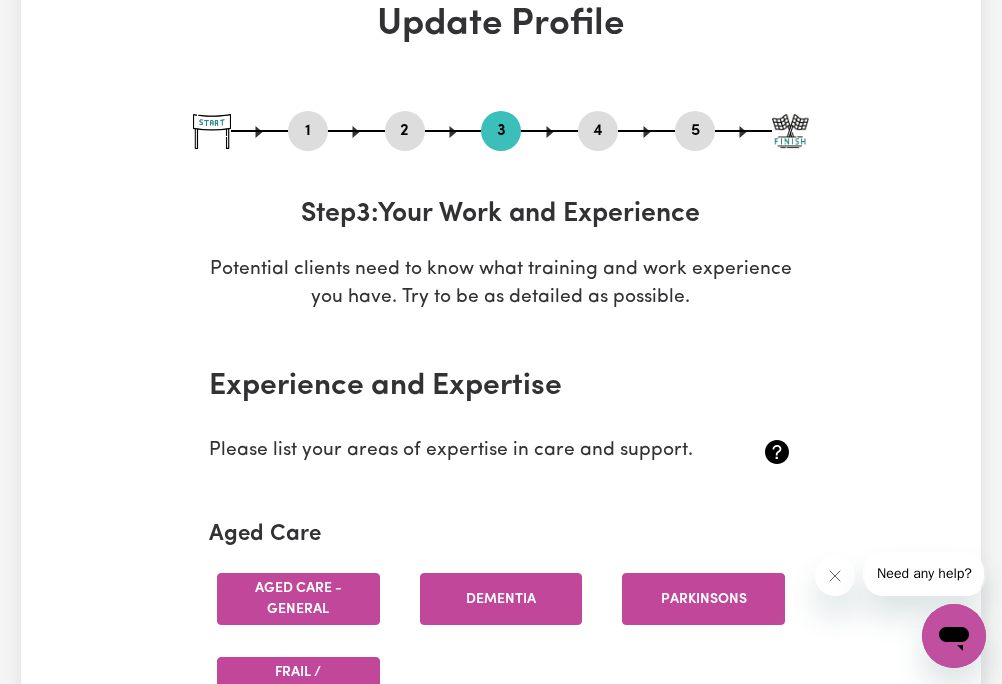 scroll, scrollTop: 0, scrollLeft: 0, axis: both 